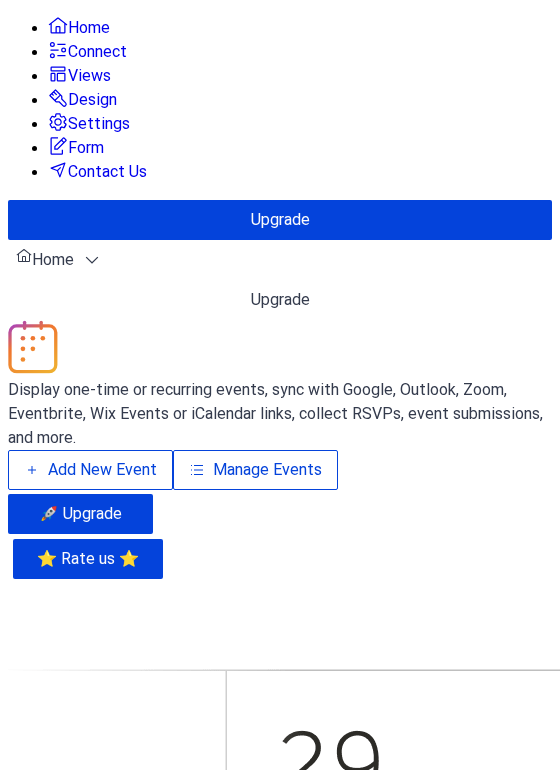 scroll, scrollTop: 0, scrollLeft: 0, axis: both 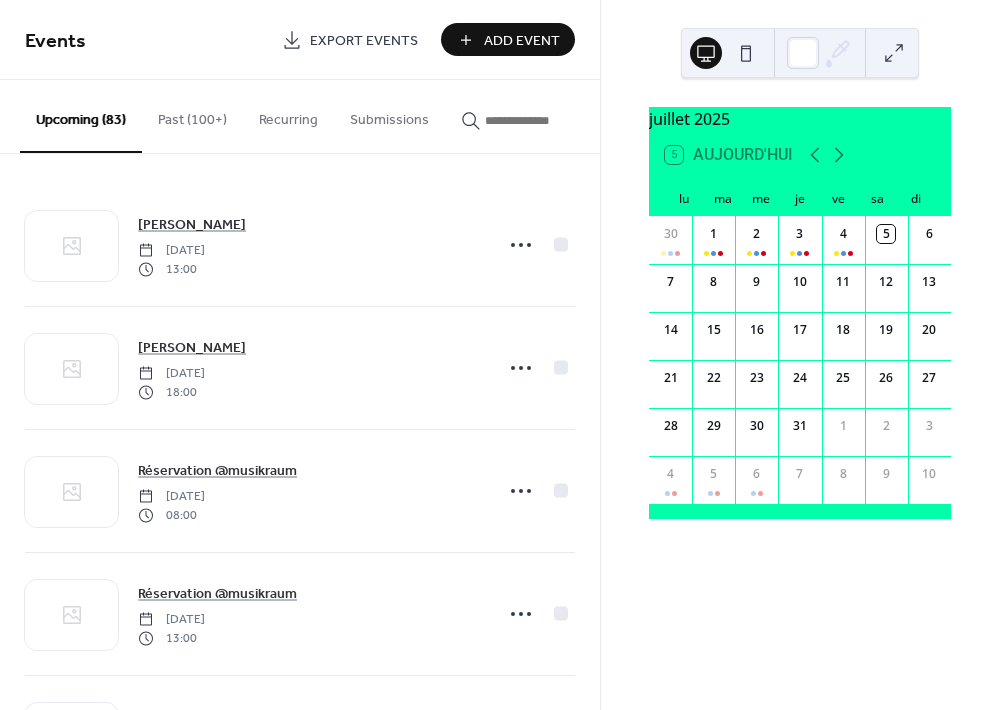 click at bounding box center (523, 115) 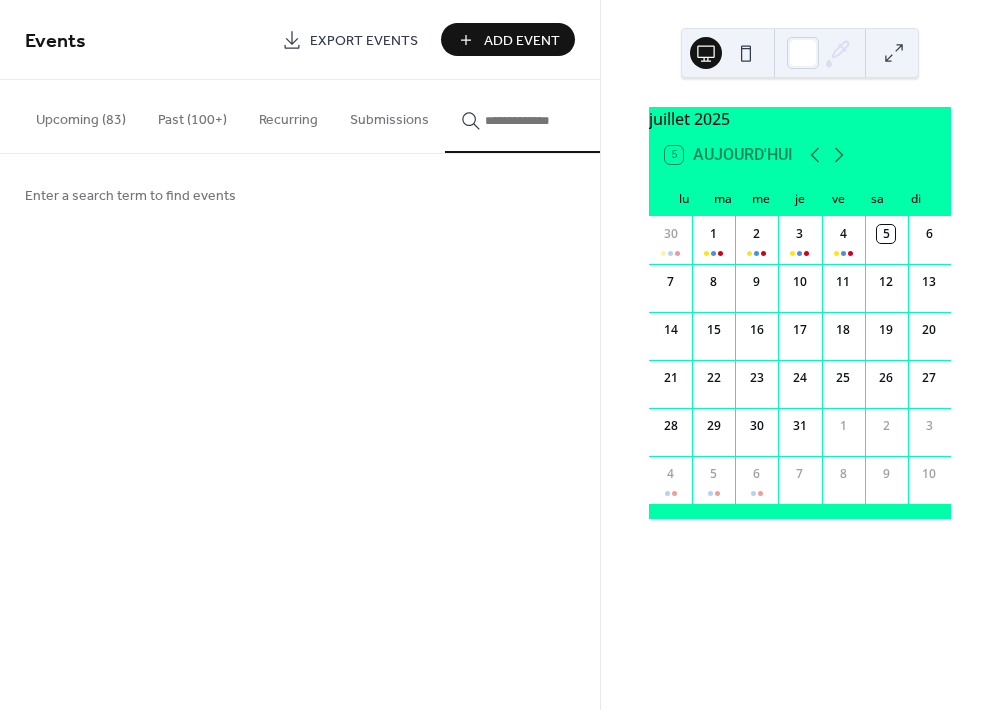 type 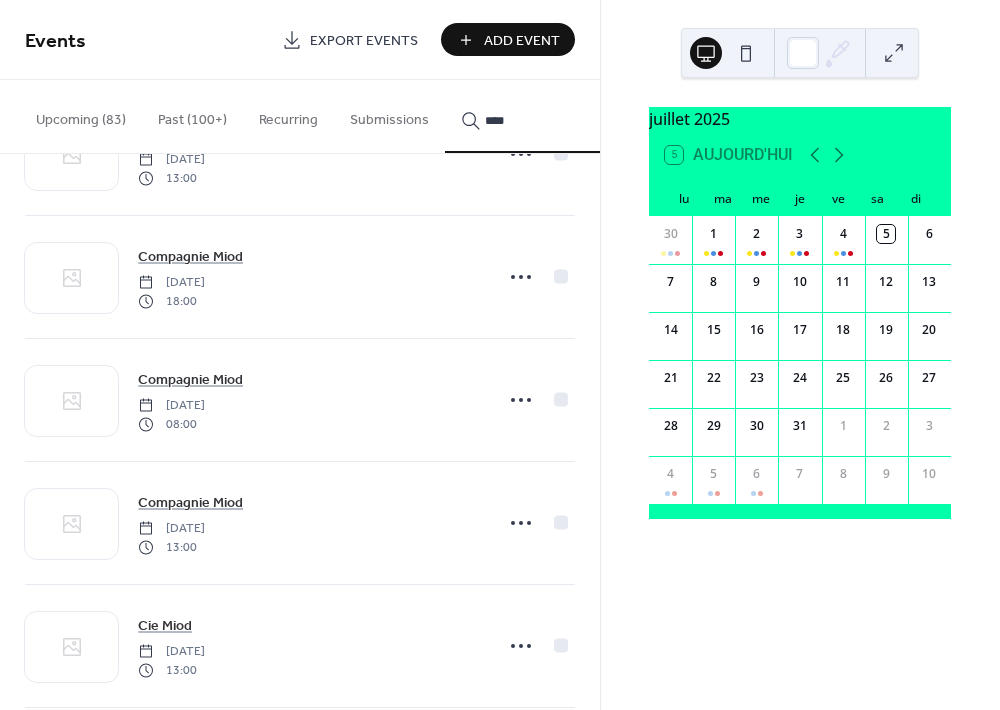scroll, scrollTop: 3211, scrollLeft: 0, axis: vertical 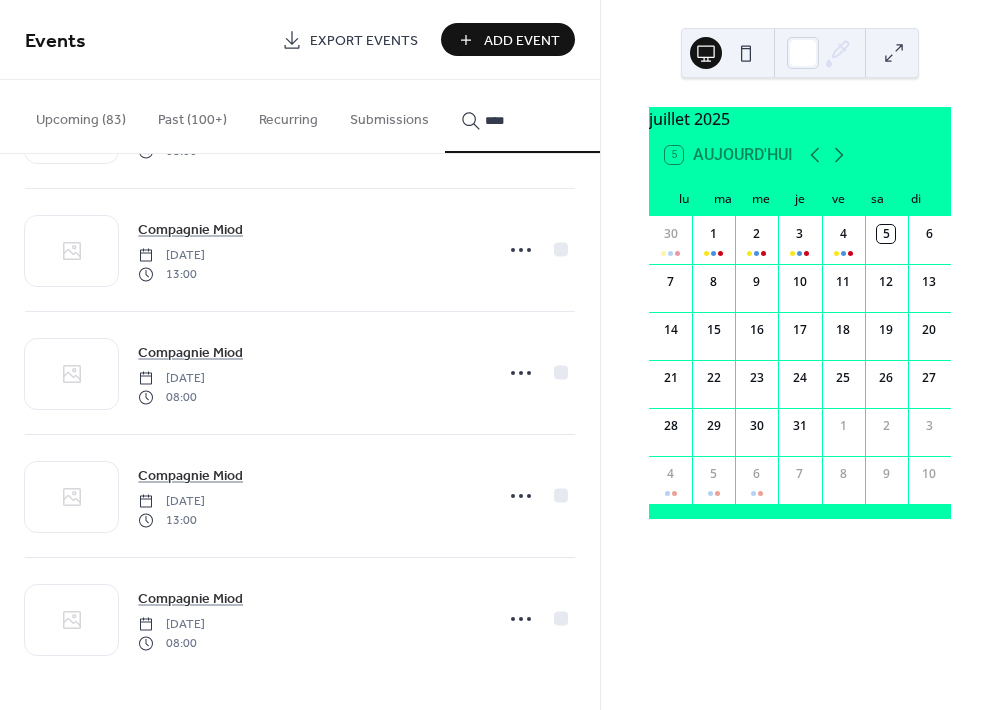 type on "****" 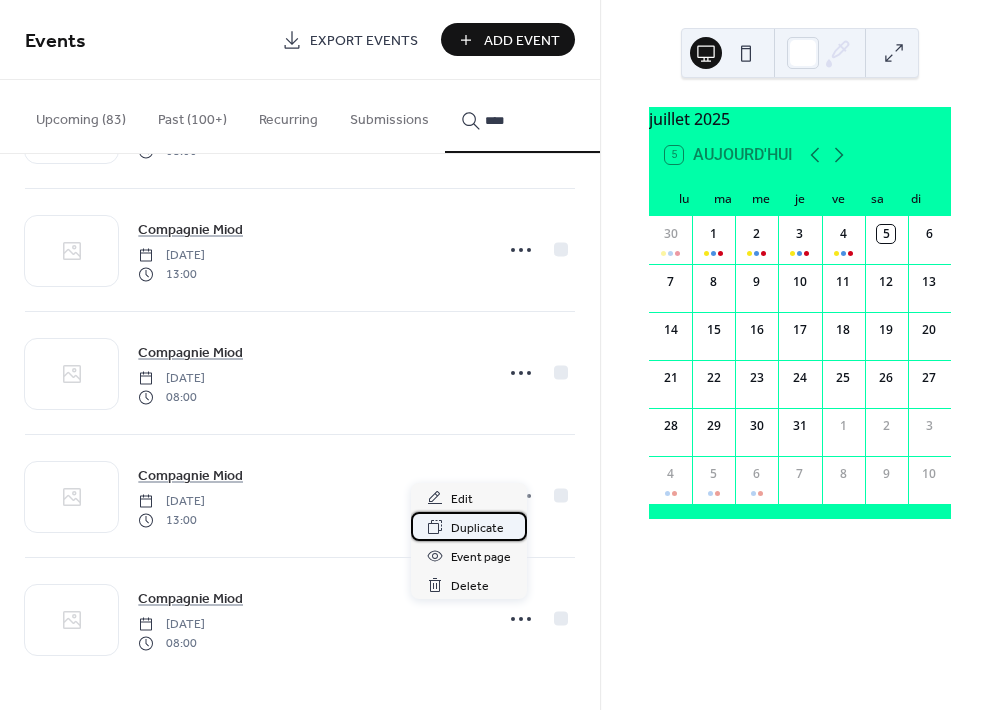 click on "Duplicate" at bounding box center [477, 528] 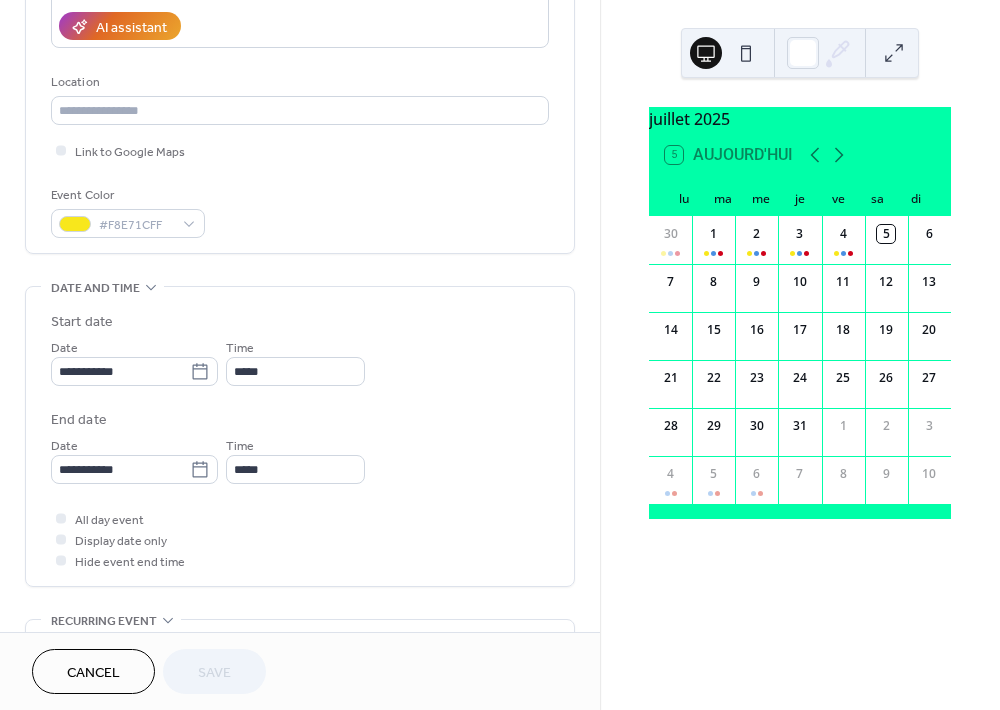 scroll, scrollTop: 381, scrollLeft: 0, axis: vertical 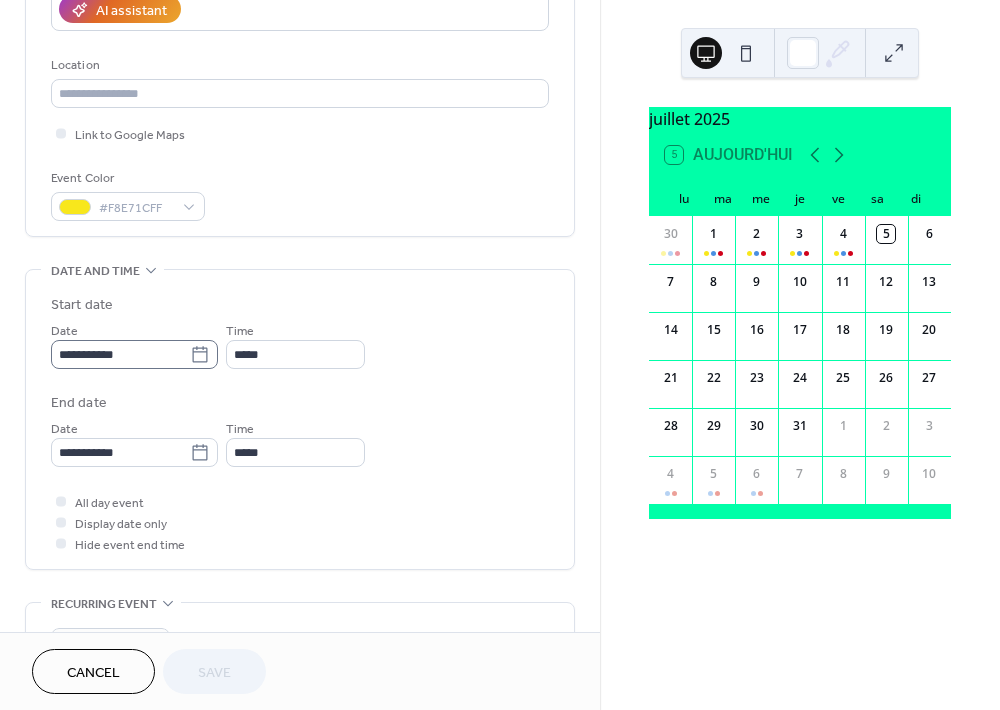 click 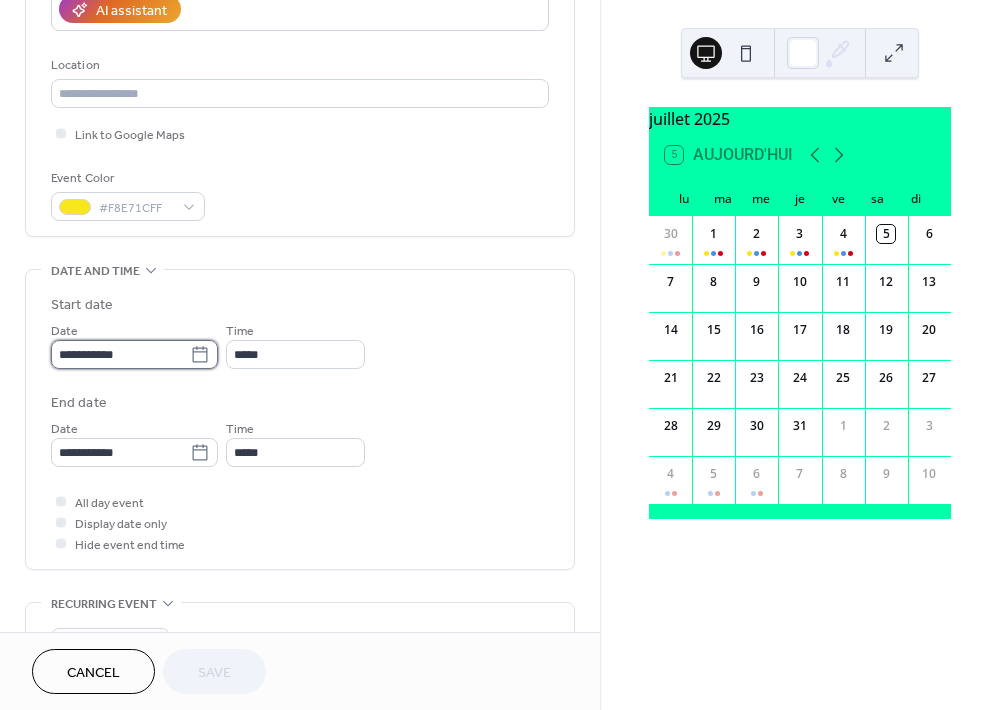 click on "**********" at bounding box center (120, 354) 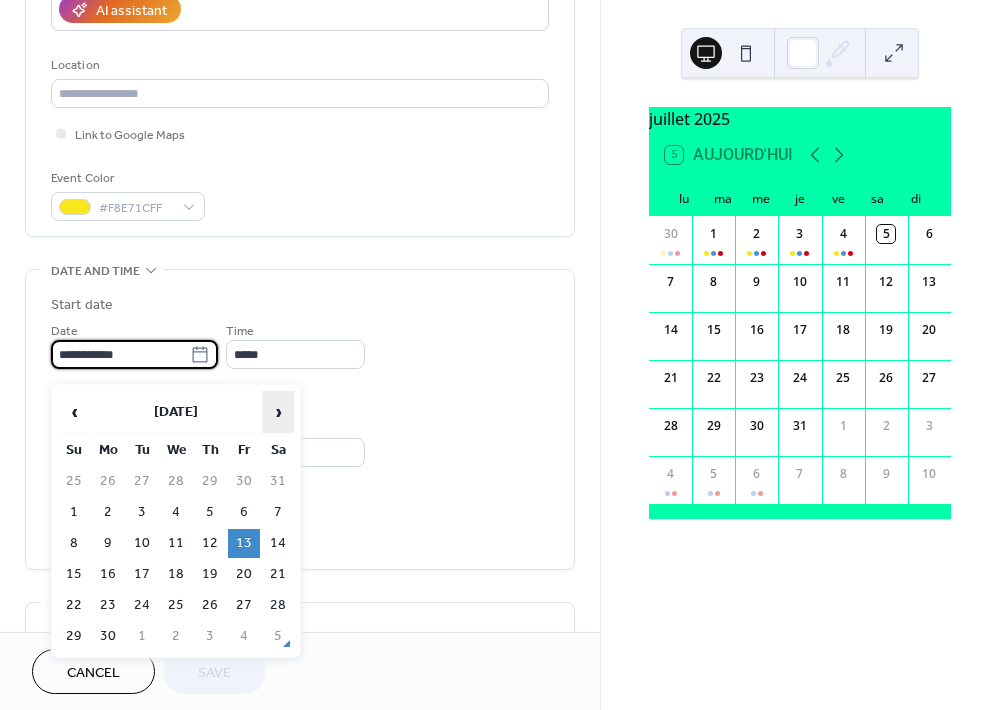 click on "›" at bounding box center (278, 412) 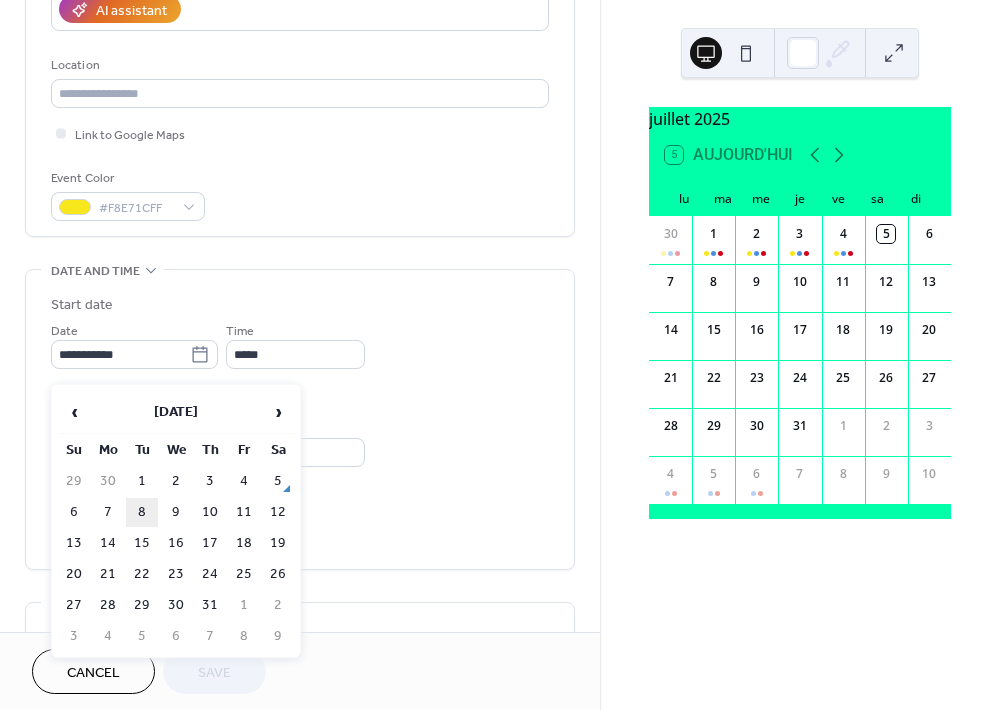 click on "8" at bounding box center (142, 512) 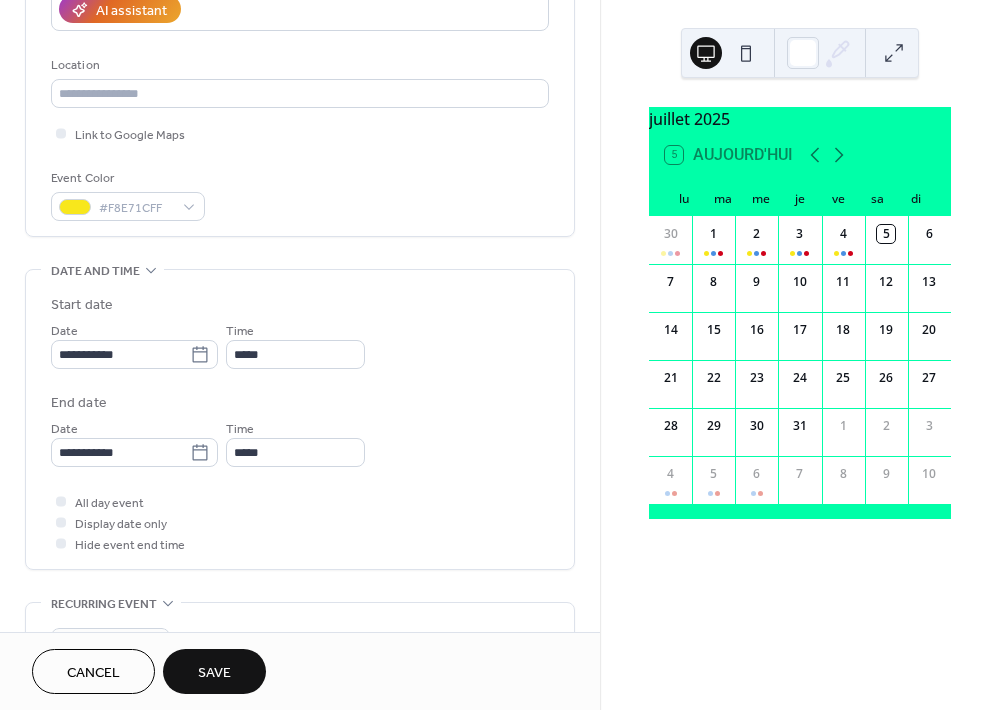 click on "Save" at bounding box center (214, 673) 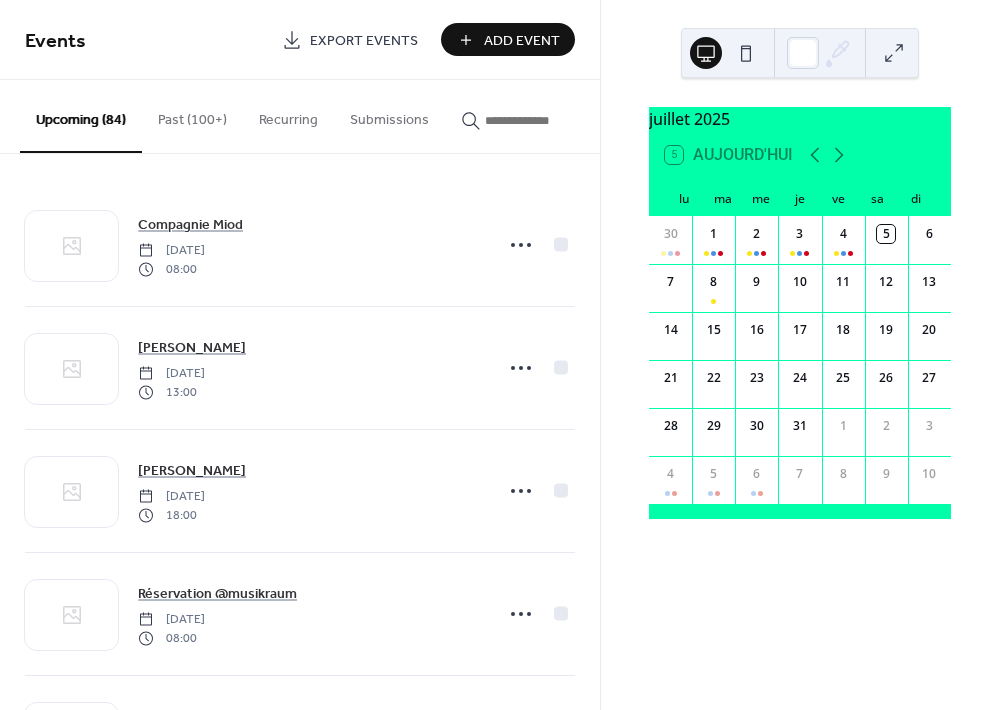 click at bounding box center (535, 120) 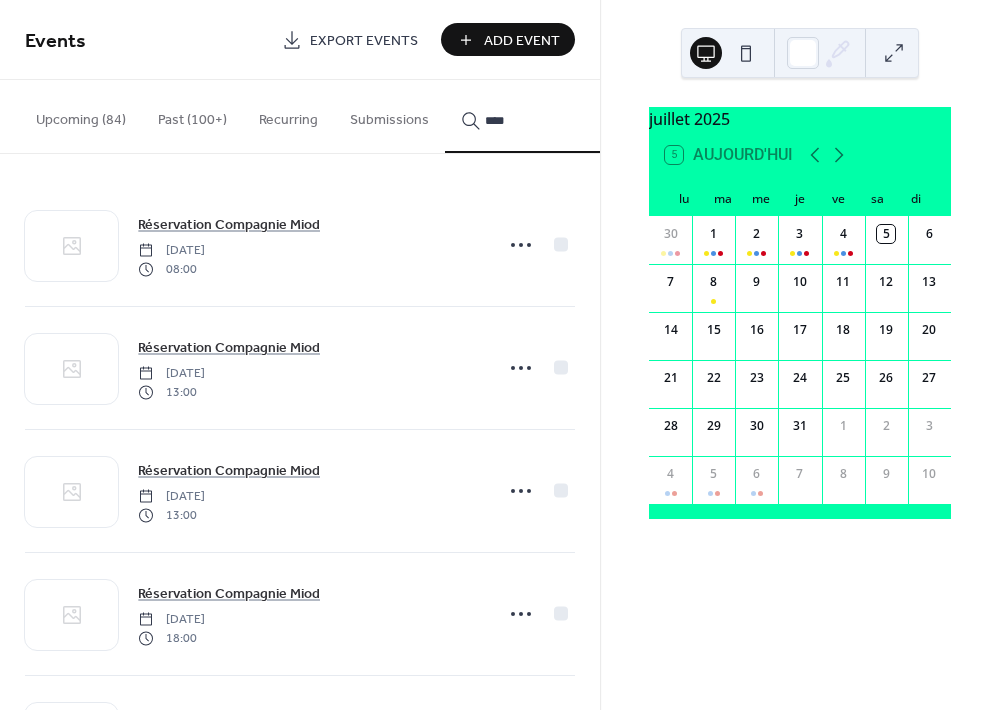 type on "****" 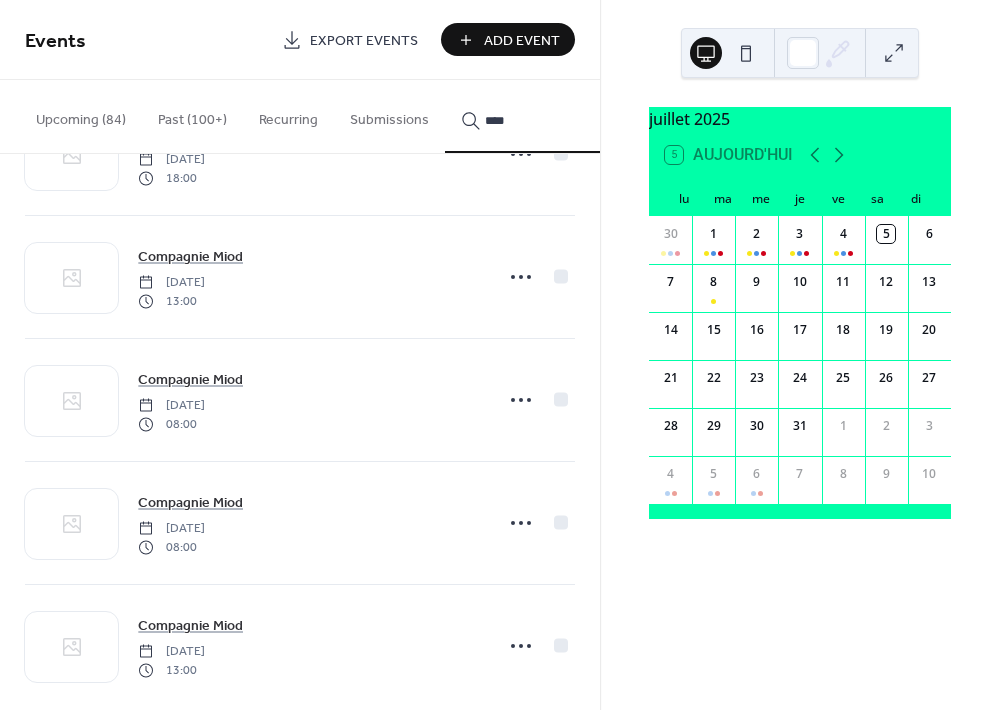 scroll, scrollTop: 3211, scrollLeft: 0, axis: vertical 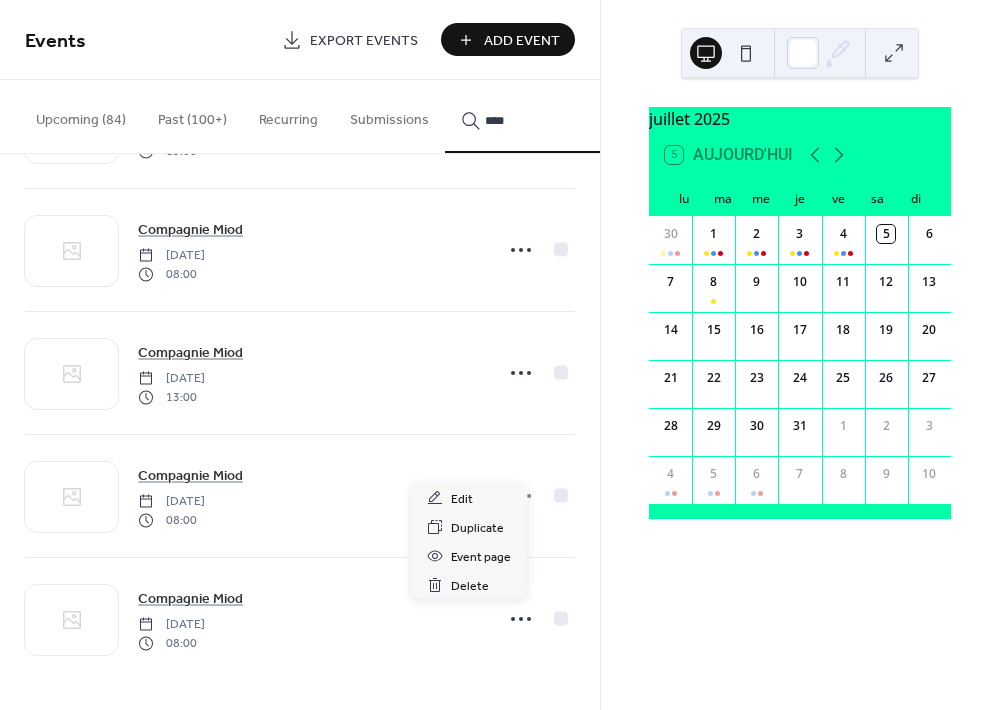 click 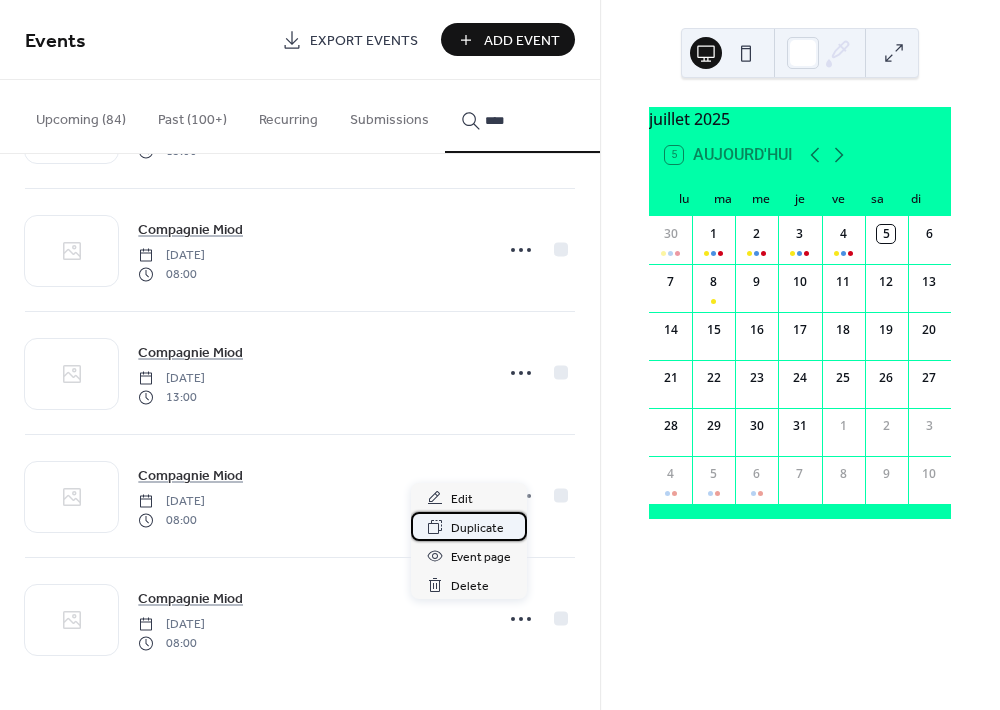 click on "Duplicate" at bounding box center [477, 528] 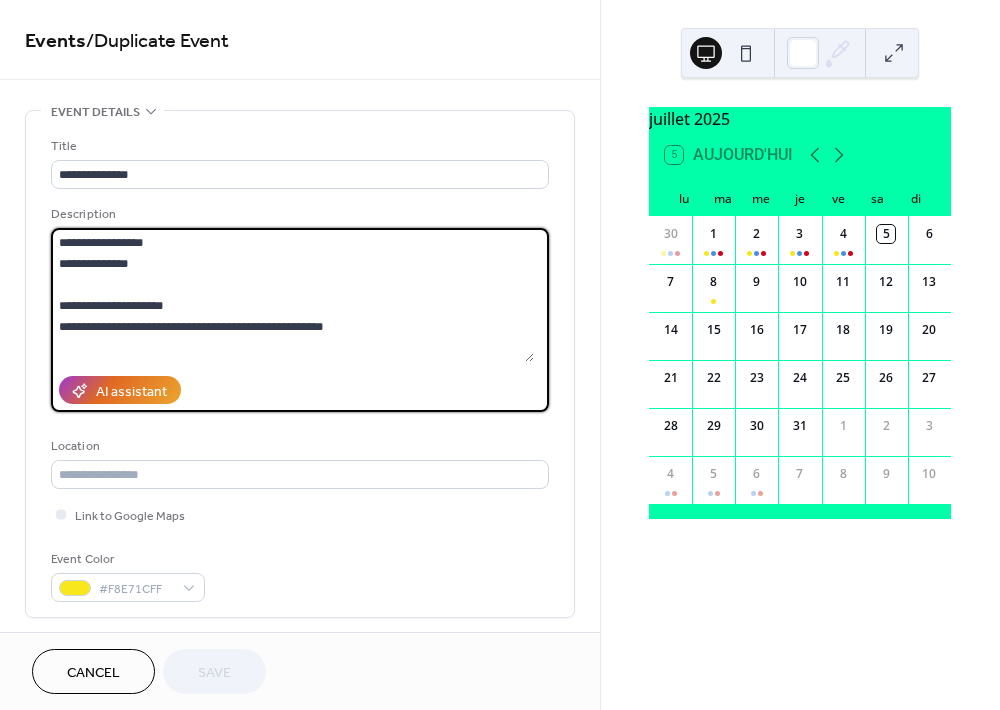 drag, startPoint x: 60, startPoint y: 309, endPoint x: 407, endPoint y: 346, distance: 348.96704 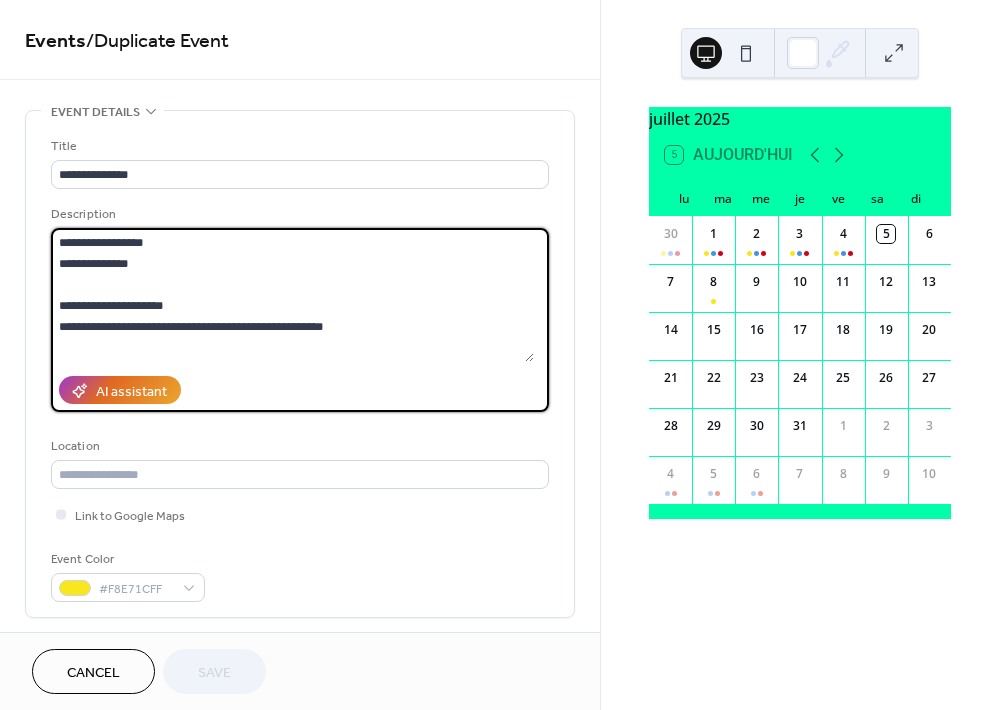 click on "**********" at bounding box center (292, 295) 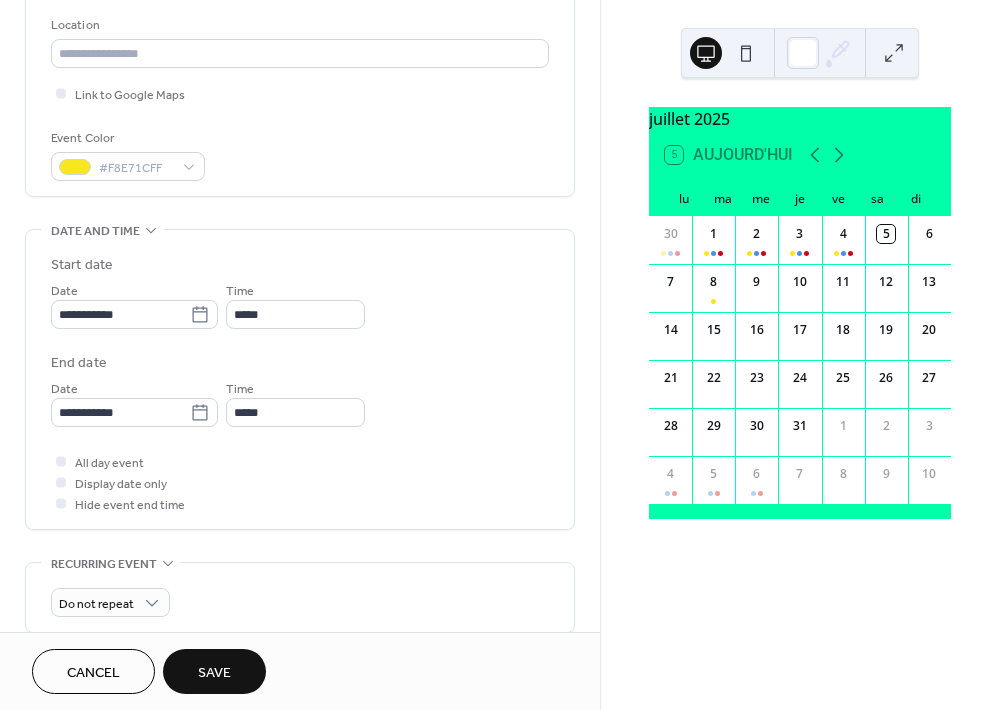 scroll, scrollTop: 497, scrollLeft: 0, axis: vertical 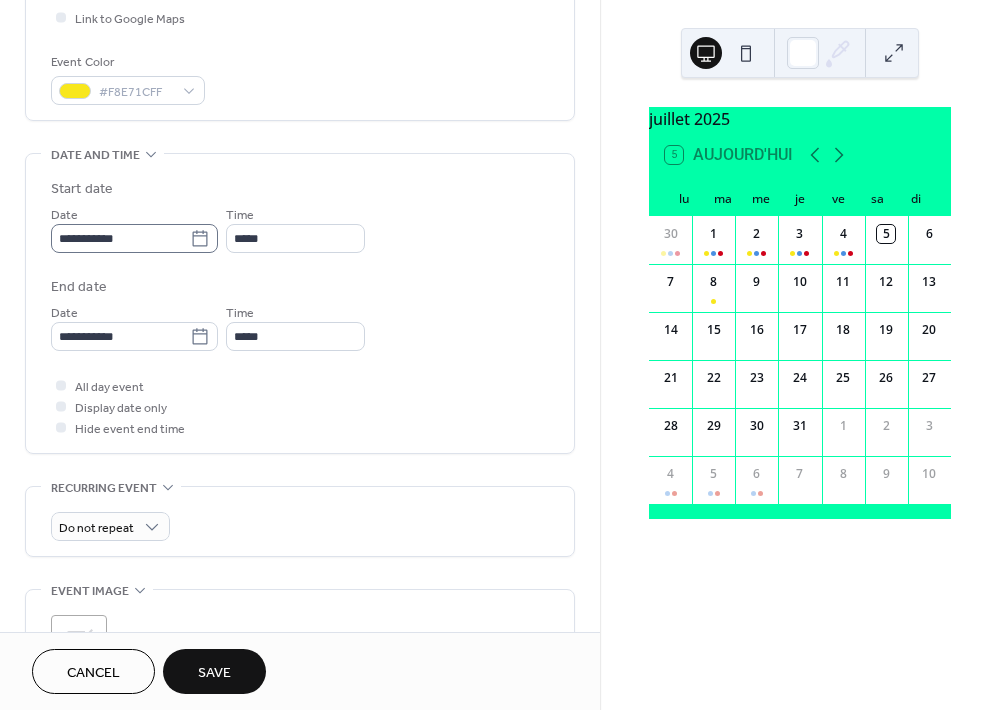 type on "**********" 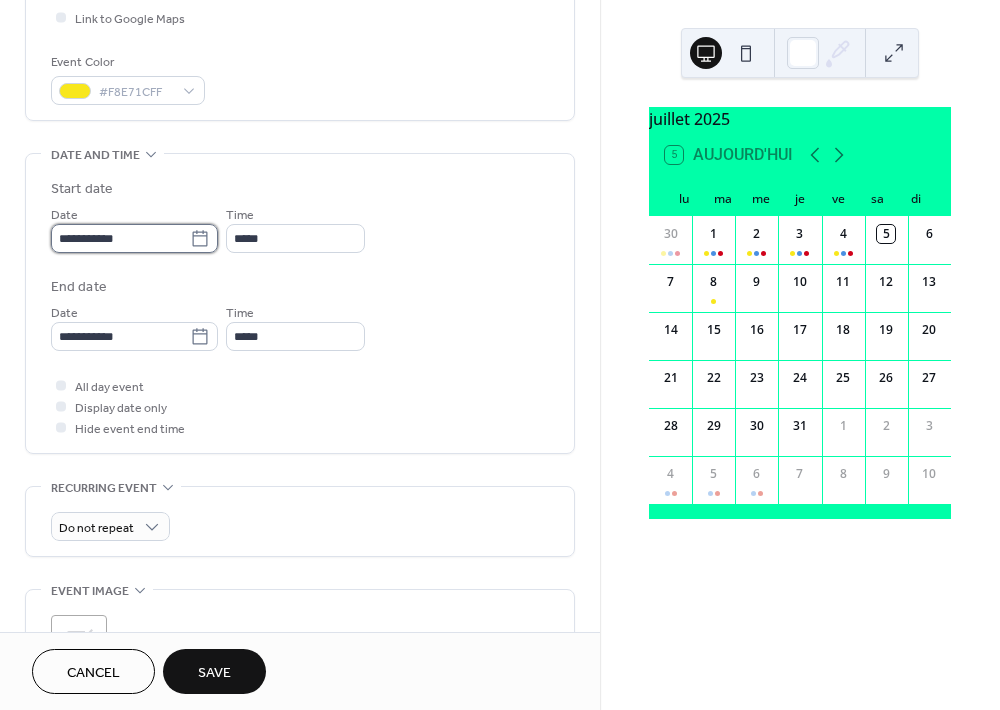 click on "**********" at bounding box center [120, 238] 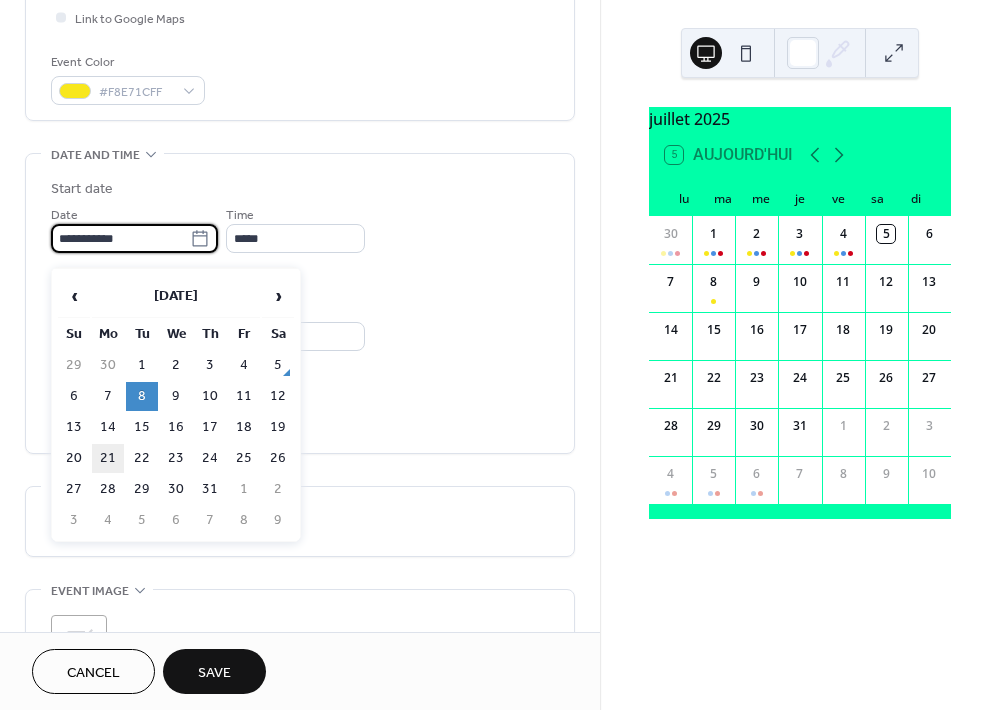 click on "21" at bounding box center (108, 458) 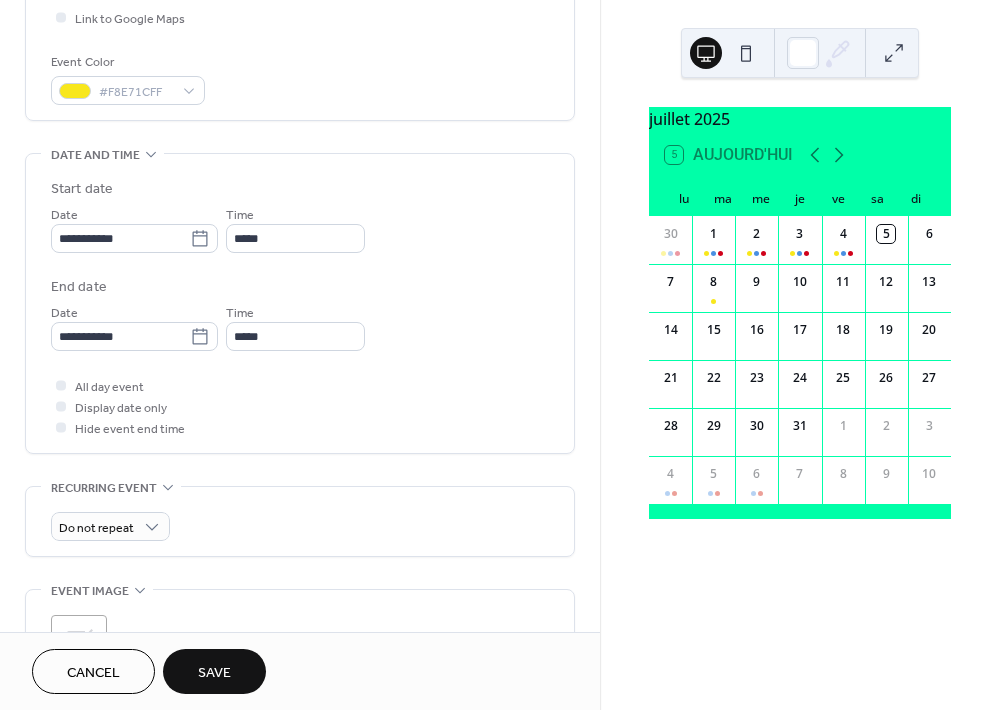 click on "Save" at bounding box center [214, 673] 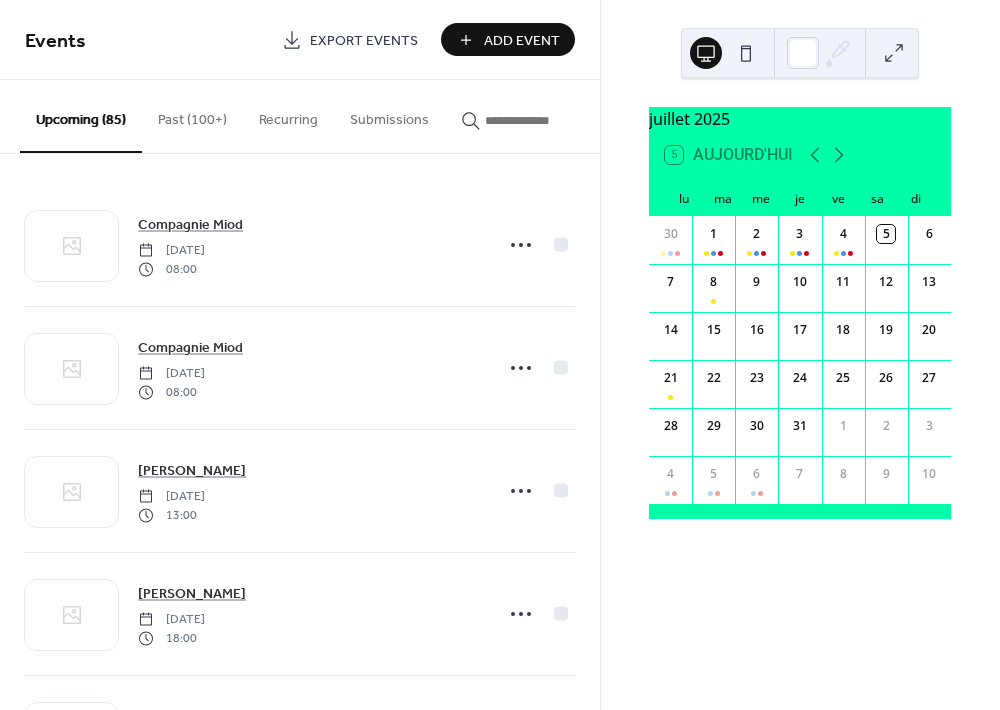 click at bounding box center [535, 120] 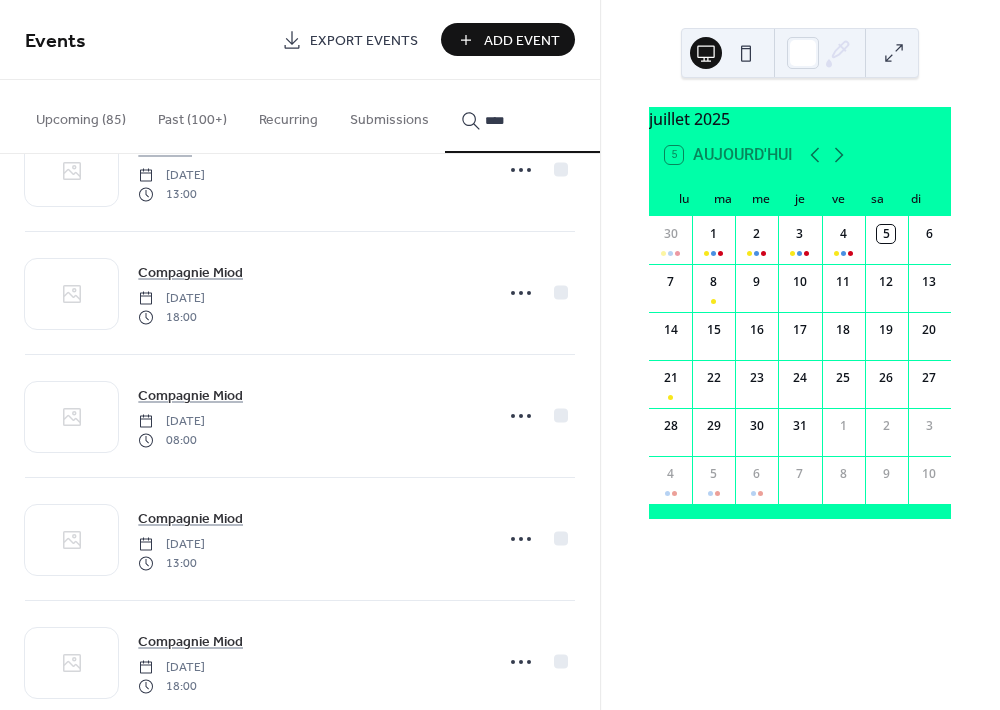 scroll, scrollTop: 3211, scrollLeft: 0, axis: vertical 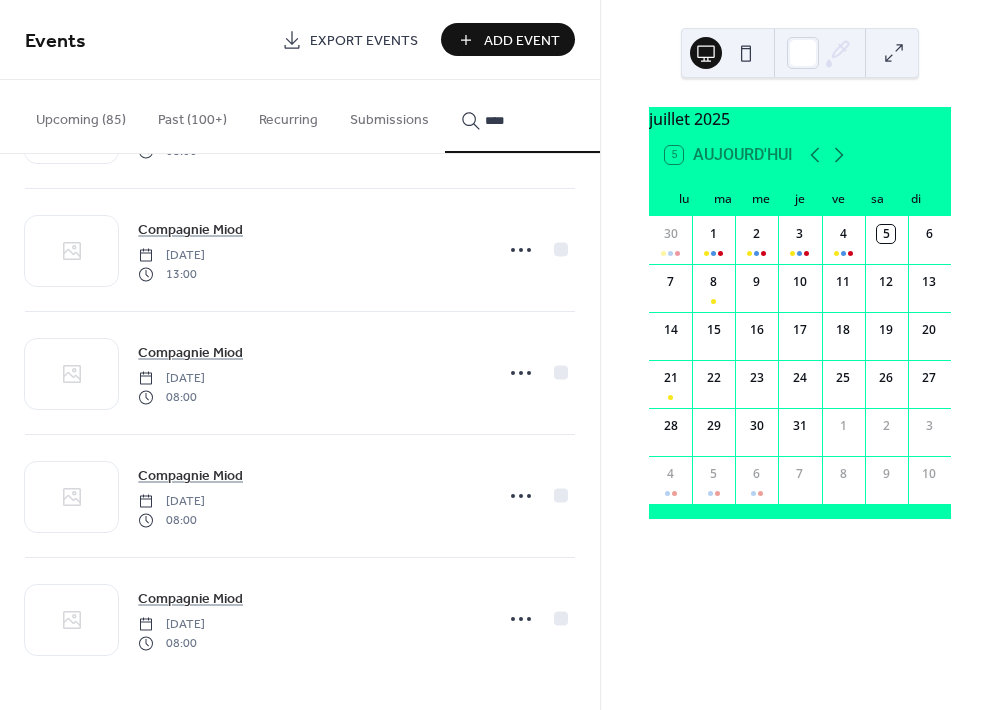 type on "****" 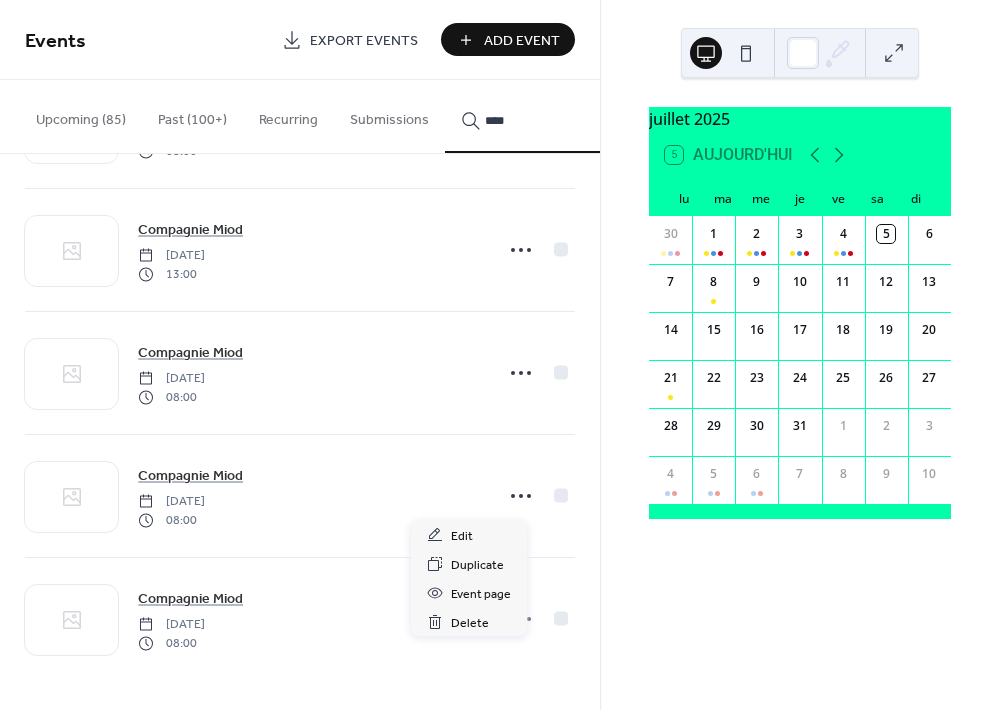 click 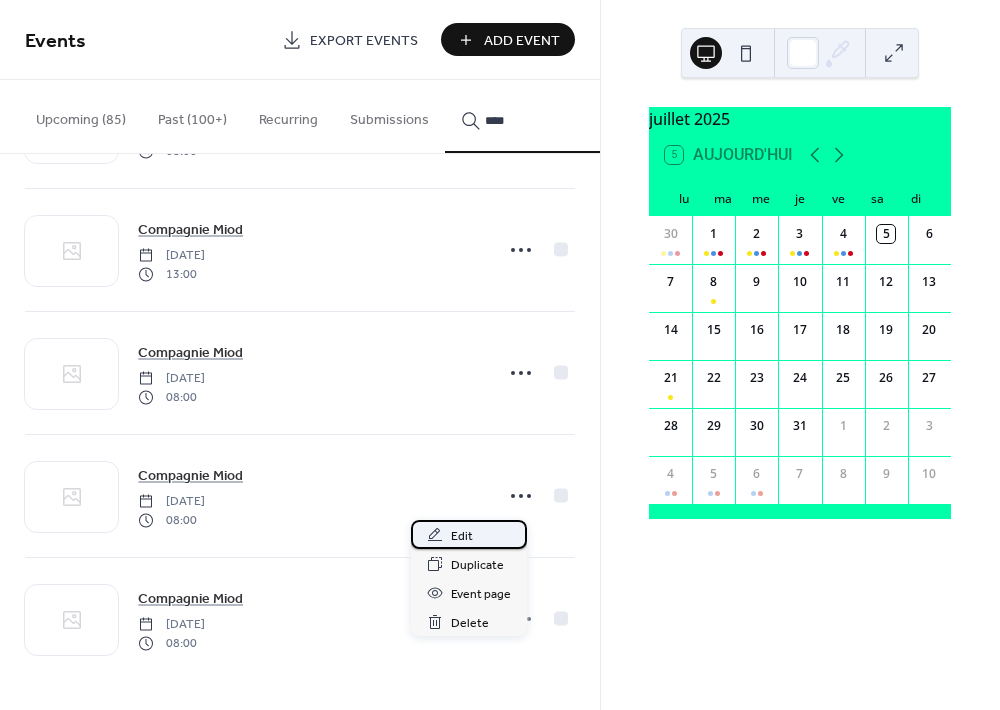 click on "Edit" at bounding box center (462, 536) 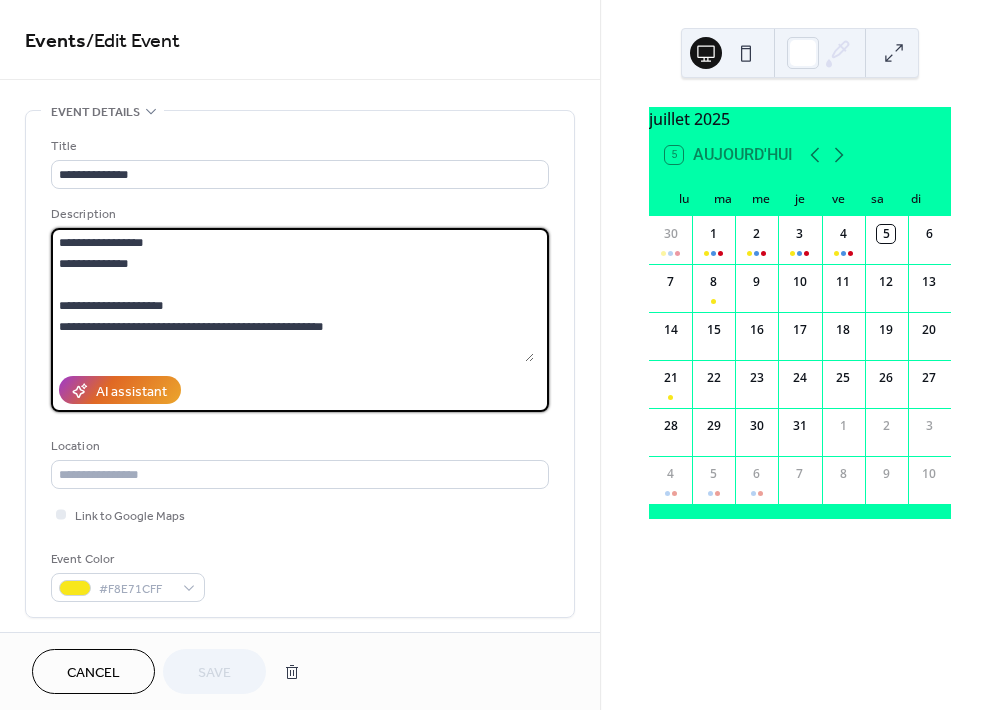drag, startPoint x: 67, startPoint y: 288, endPoint x: 413, endPoint y: 389, distance: 360.44 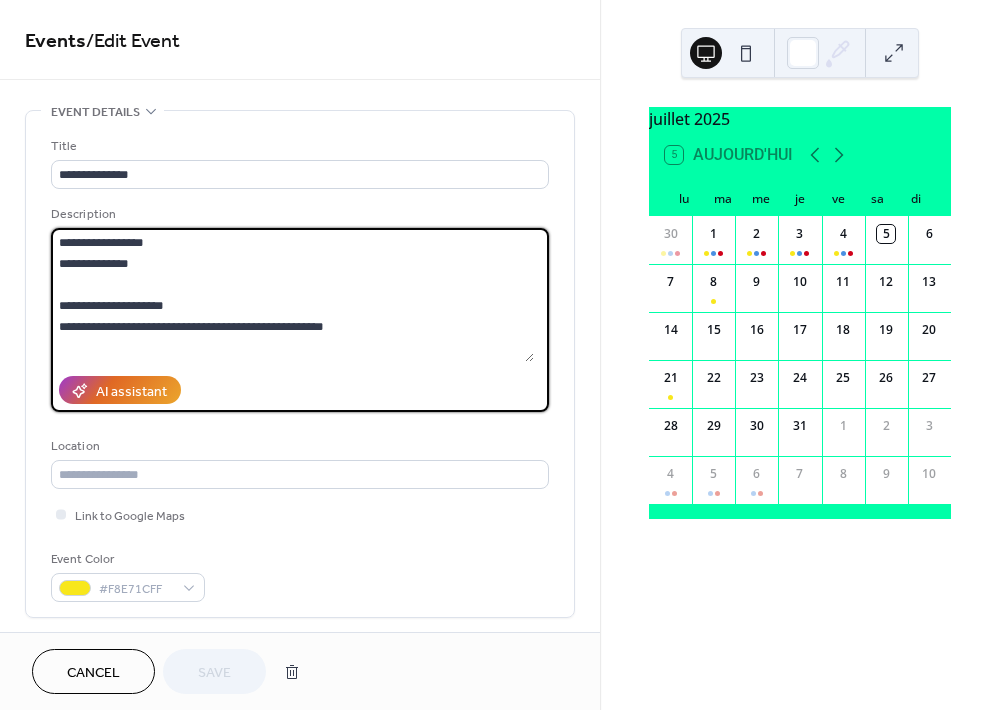 click on "**********" at bounding box center [292, 295] 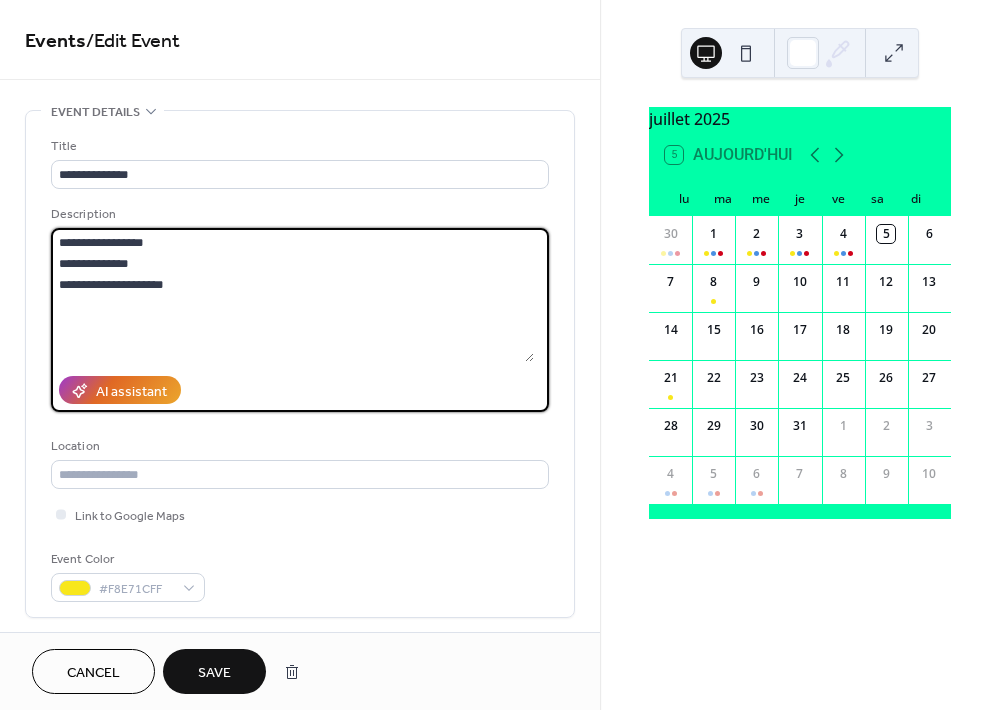 click on "**********" at bounding box center [292, 295] 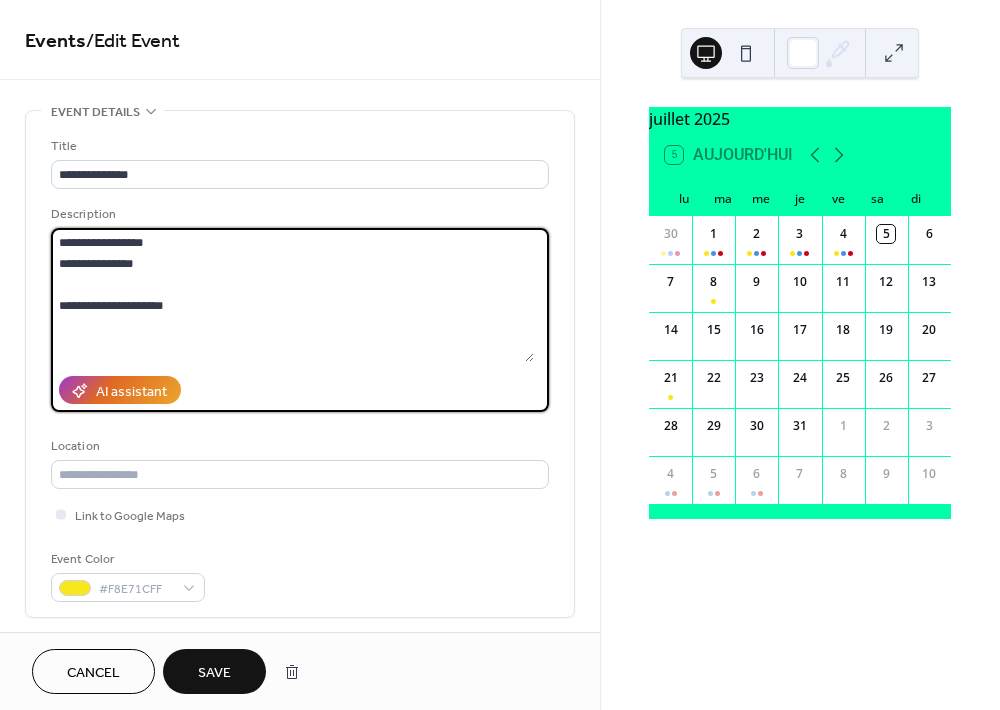 type on "**********" 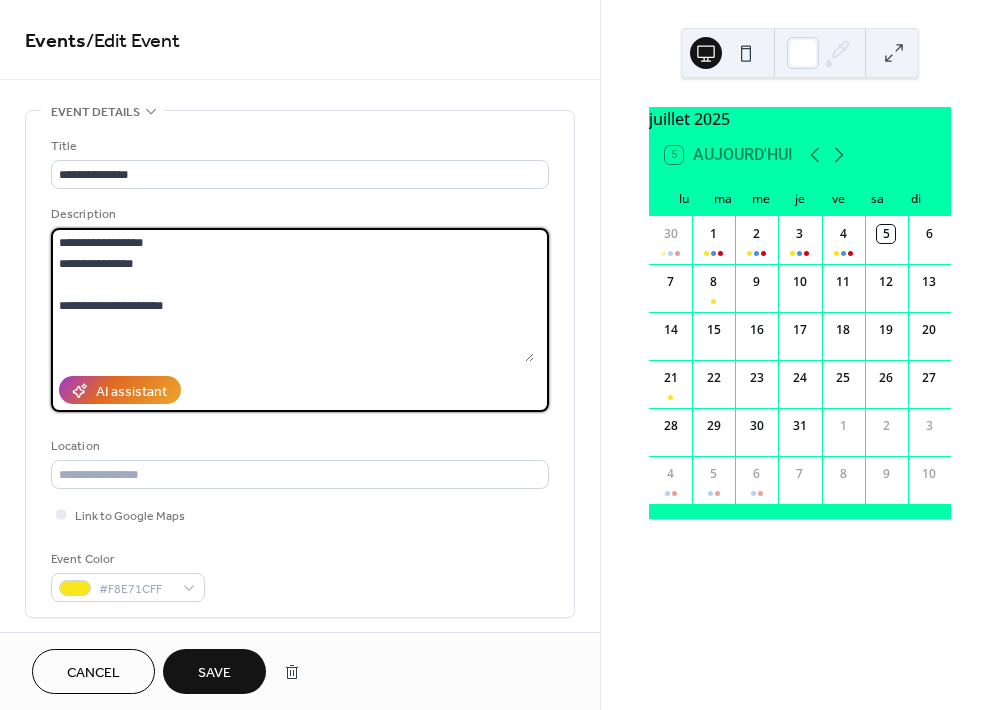 click on "Save" at bounding box center (214, 673) 